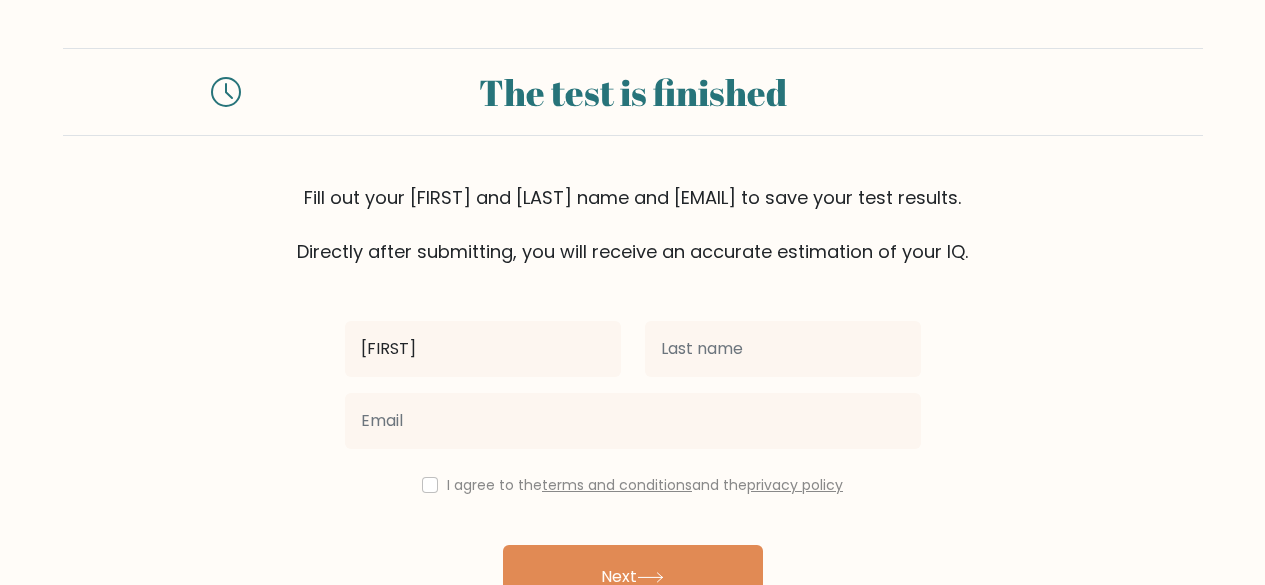 scroll, scrollTop: 0, scrollLeft: 0, axis: both 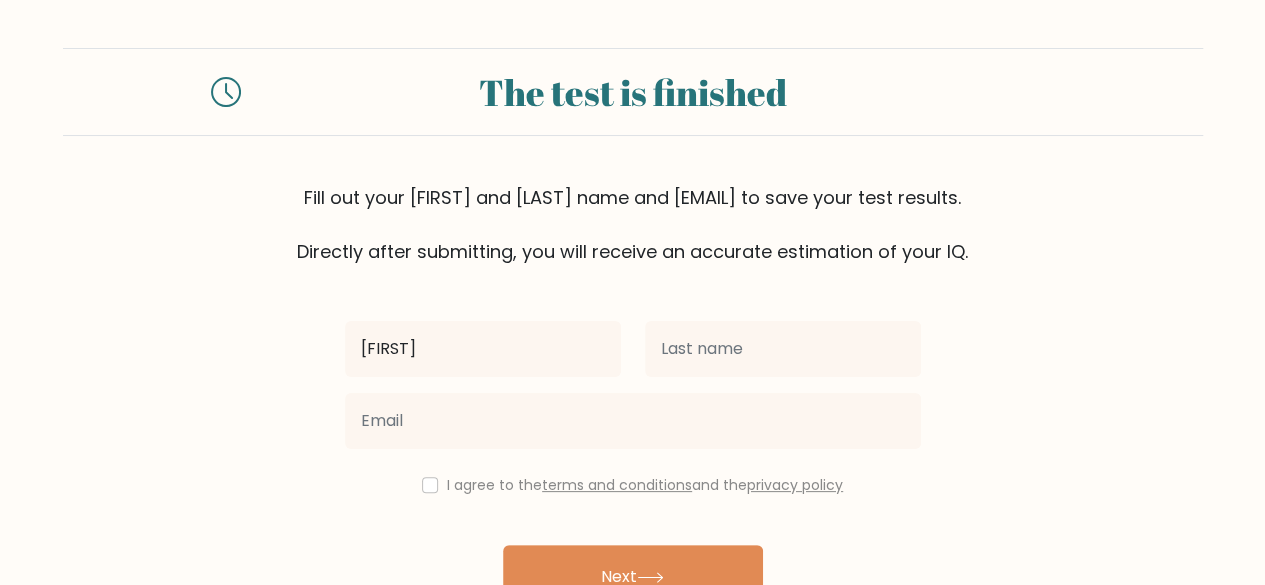 type on "[FIRST]" 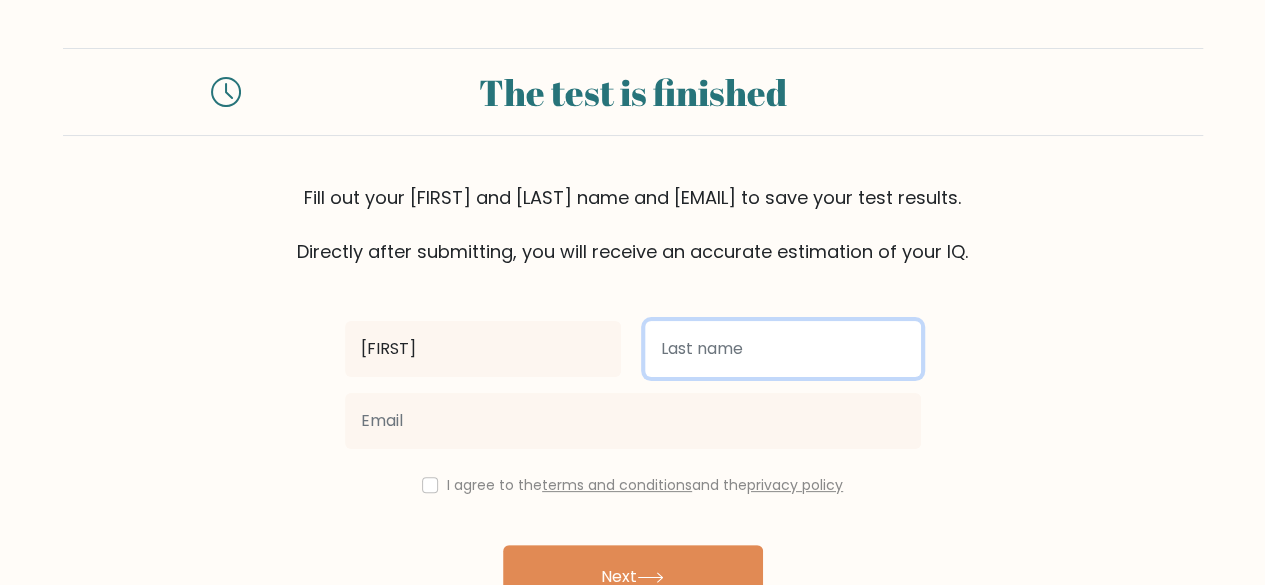 click at bounding box center (783, 349) 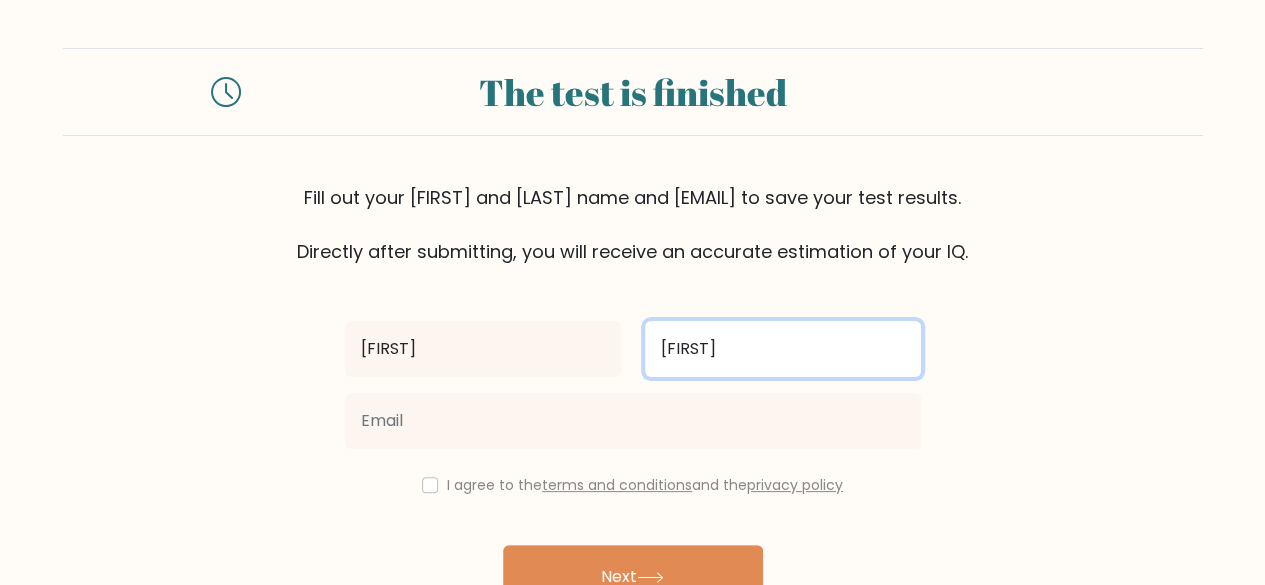 type on "[FIRST]" 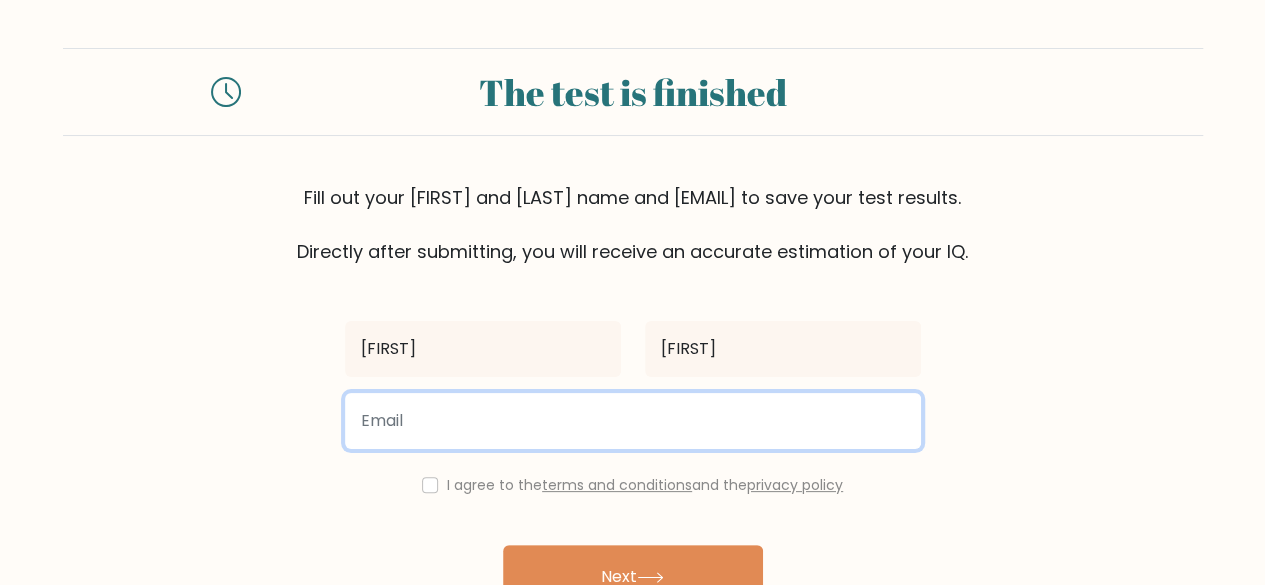 click at bounding box center (633, 421) 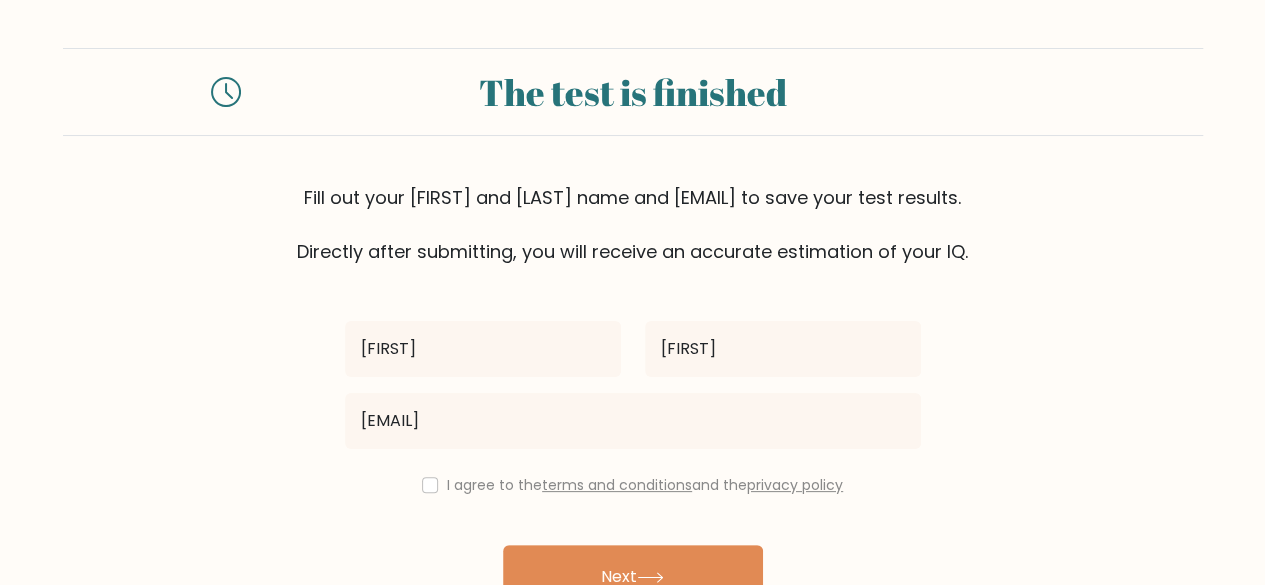 click on "[FIRST]
[FIRST]
[EMAIL]
I agree to the  terms and conditions  and the  privacy policy
Next
Already have an account? Login" at bounding box center [633, 459] 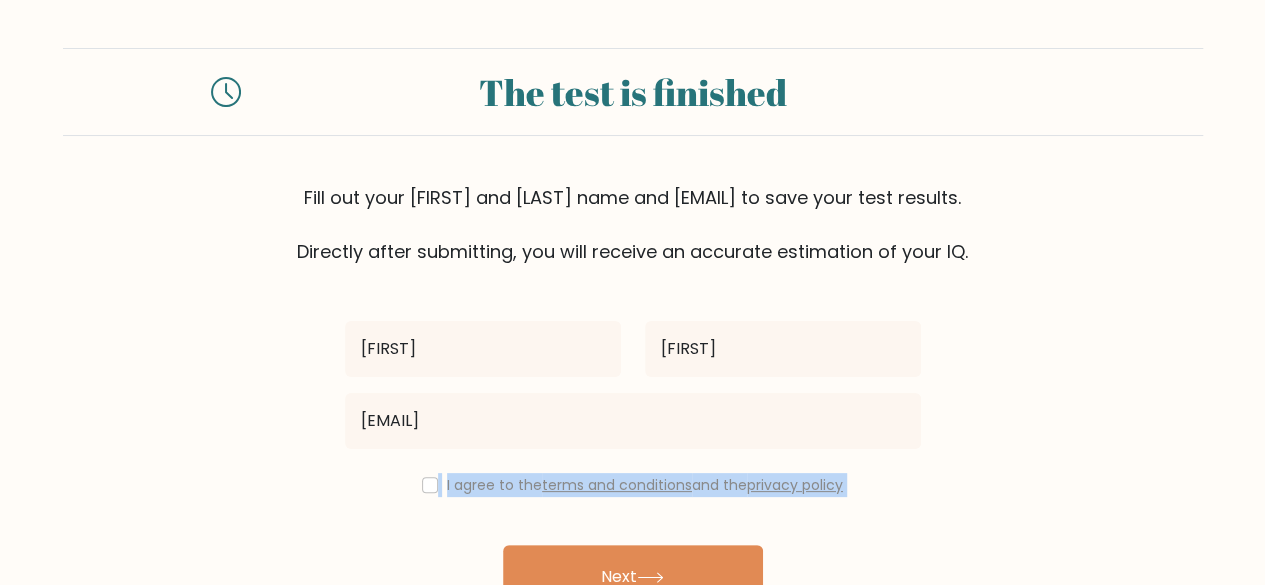 click on "I agree to the  terms and conditions  and the  privacy policy" at bounding box center [633, 485] 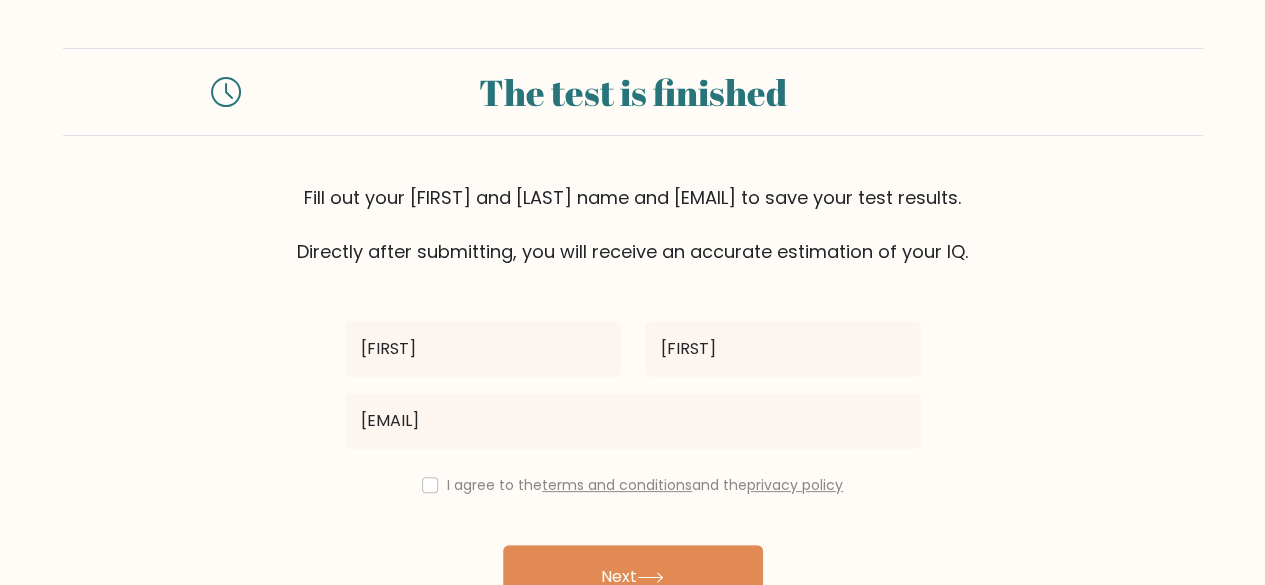 click on "I agree to the  terms and conditions  and the  privacy policy" at bounding box center [633, 485] 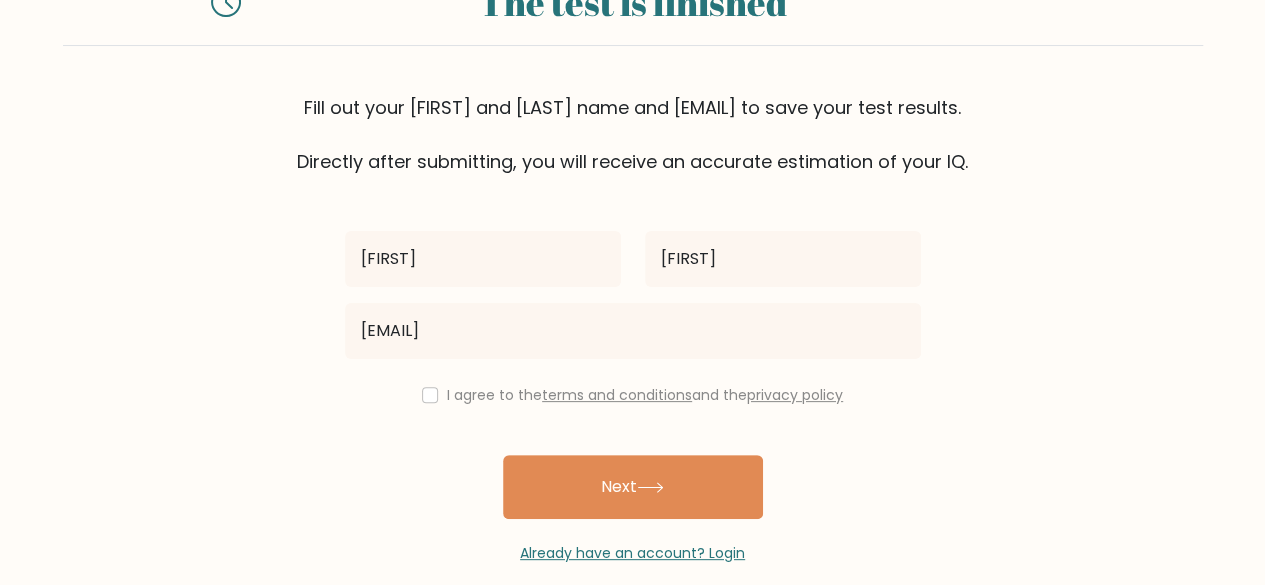 scroll, scrollTop: 115, scrollLeft: 0, axis: vertical 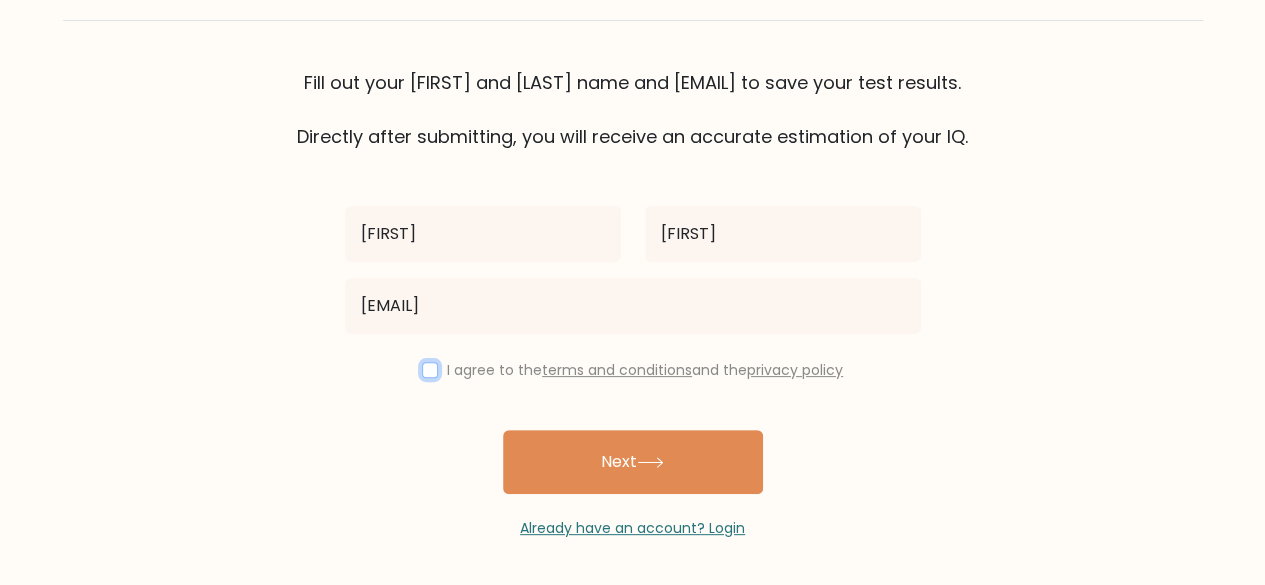 click at bounding box center [430, 370] 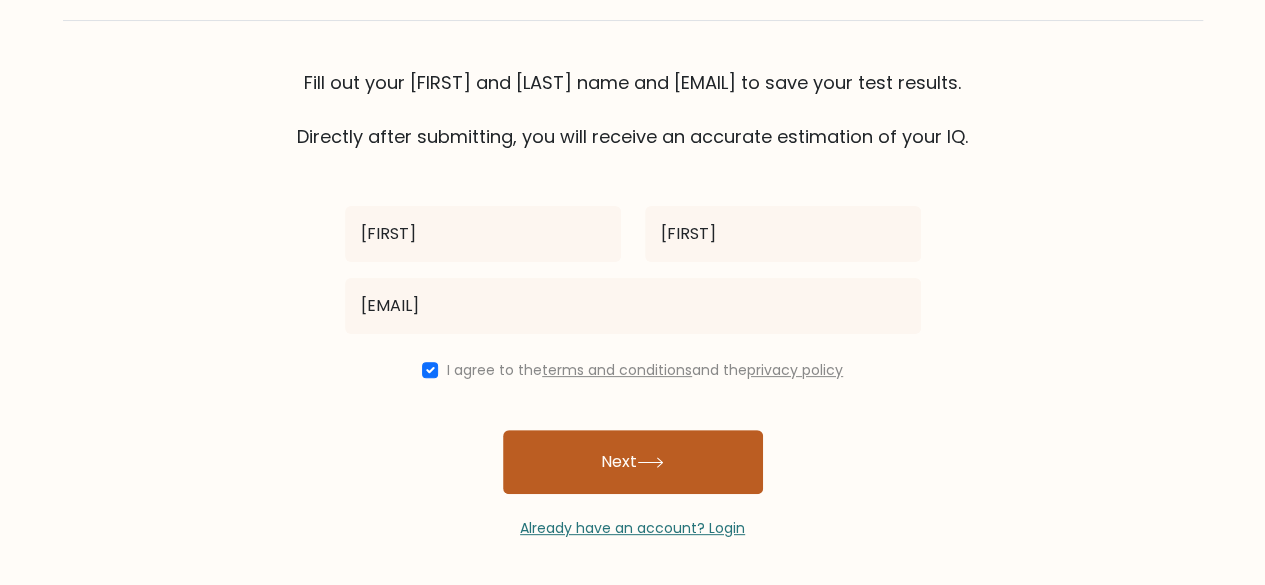 click on "Next" at bounding box center (633, 462) 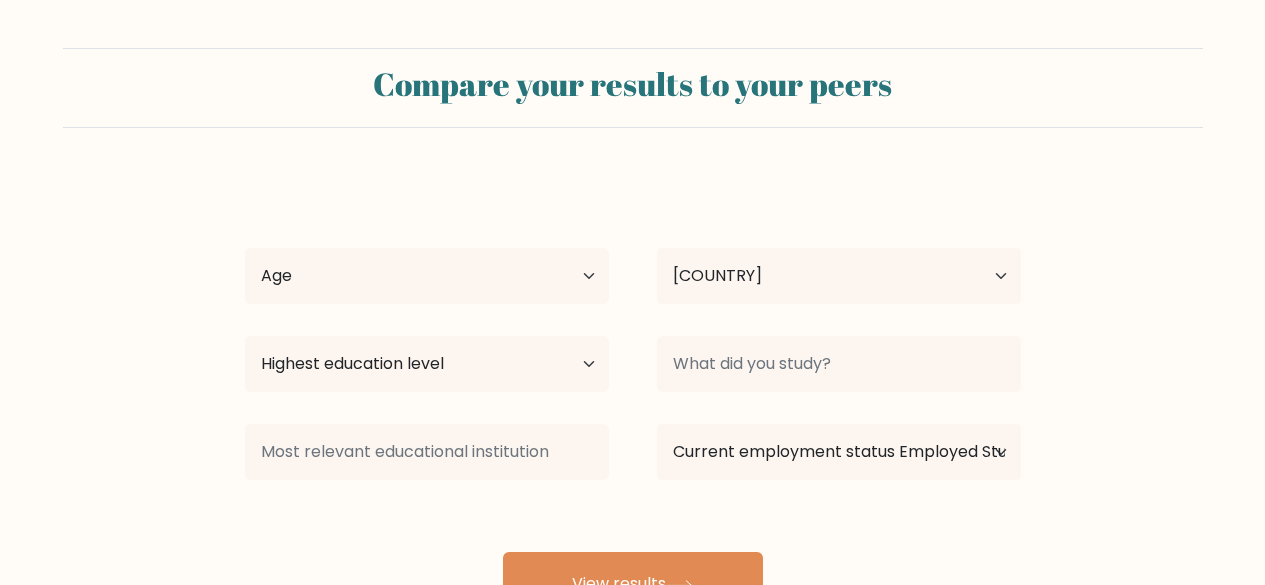 scroll, scrollTop: 0, scrollLeft: 0, axis: both 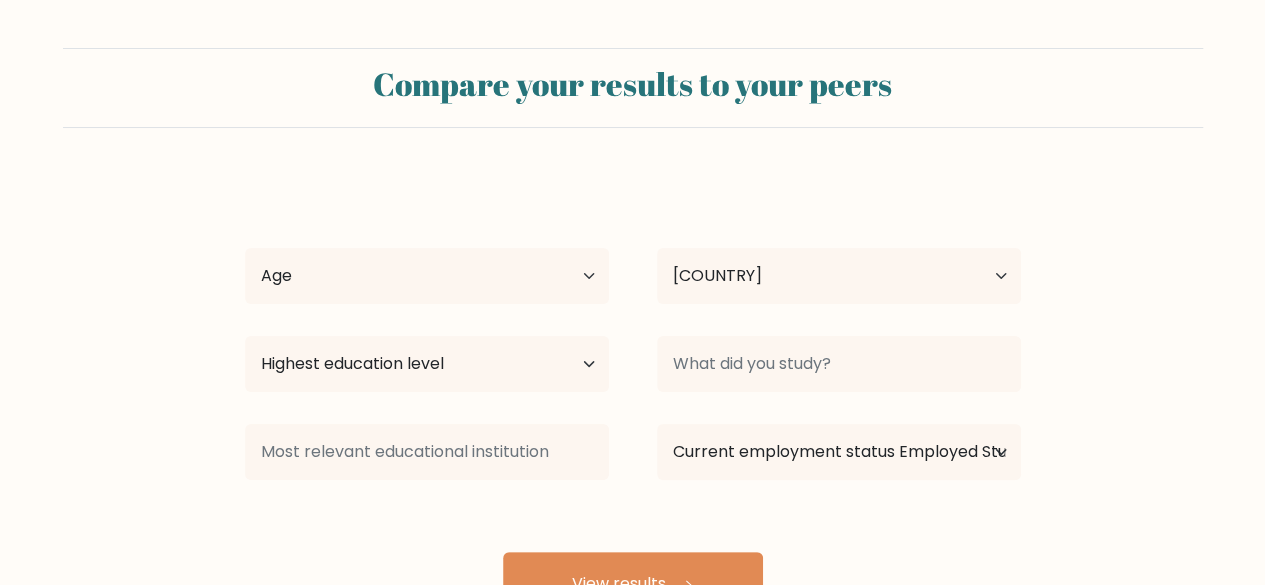 select on "18_24" 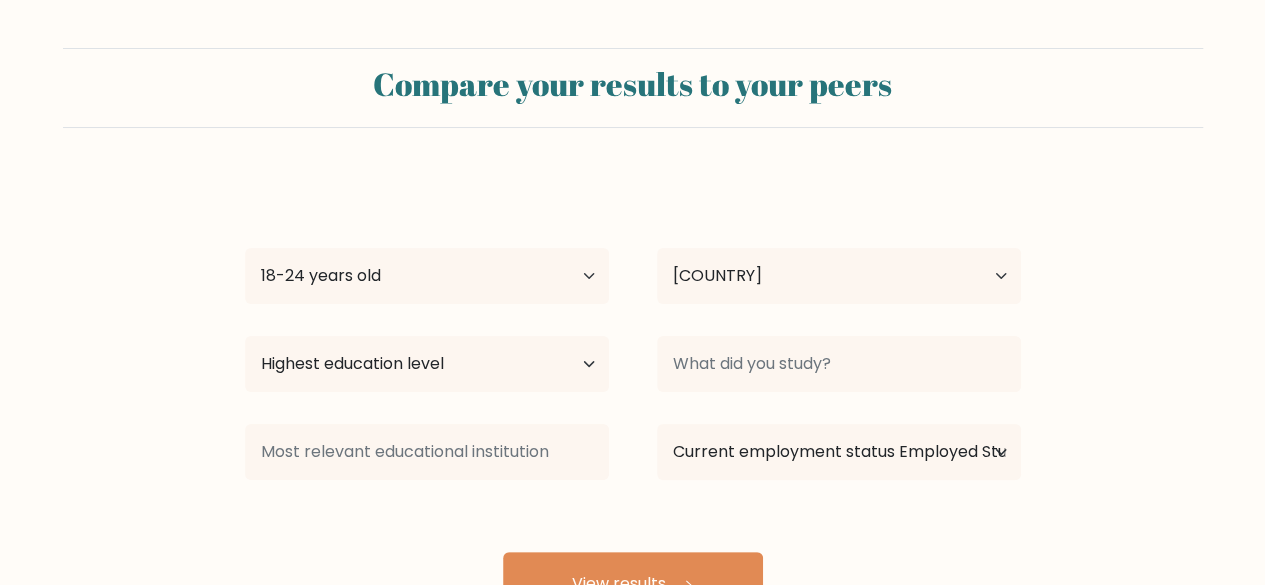 click on "Age
Under 18 years old
18-24 years old
25-34 years old
35-44 years old
45-54 years old
55-64 years old
65 years old and above" at bounding box center (427, 276) 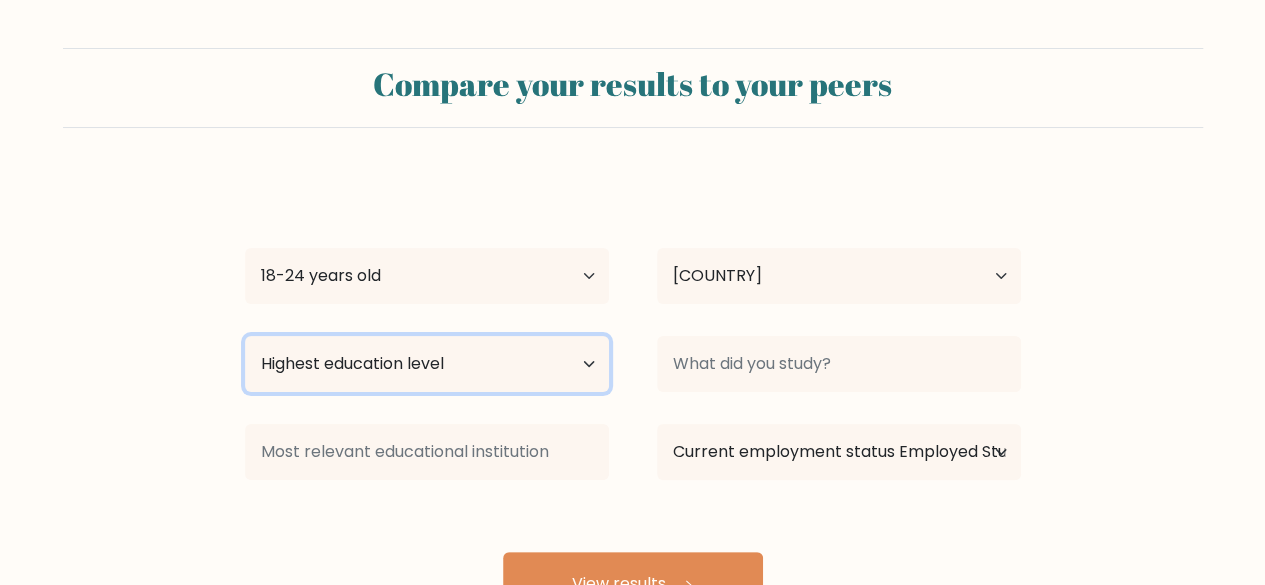 click on "Highest education level
No schooling
Primary
Lower Secondary
Upper Secondary
Occupation Specific
Bachelor's degree
Master's degree
Doctoral degree" at bounding box center (427, 364) 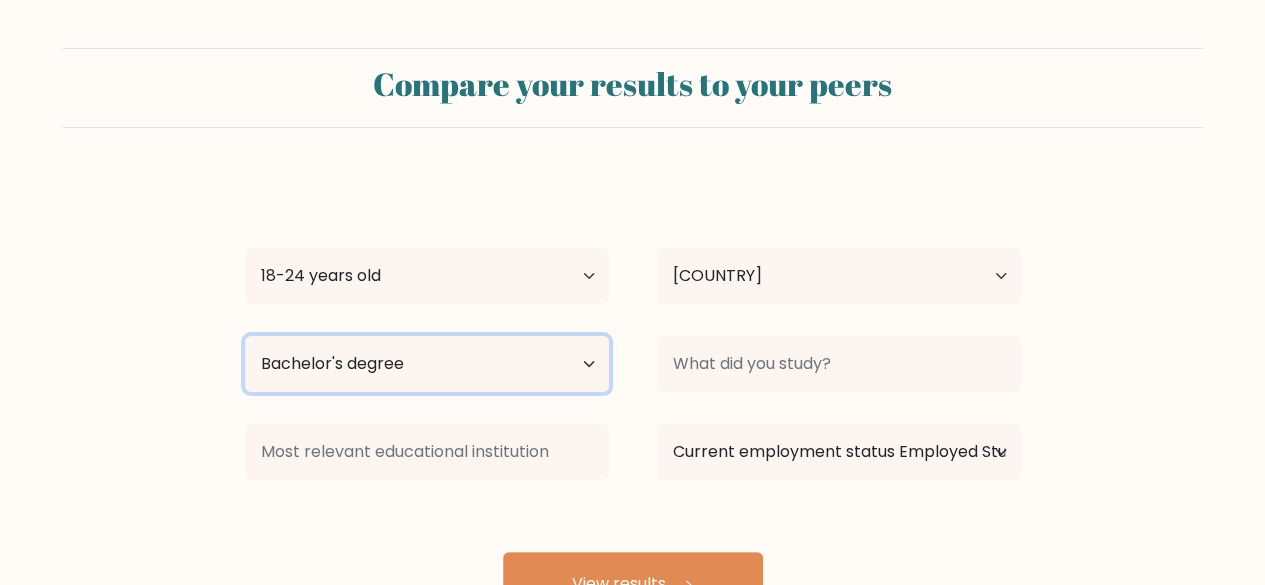 click on "Highest education level
No schooling
Primary
Lower Secondary
Upper Secondary
Occupation Specific
Bachelor's degree
Master's degree
Doctoral degree" at bounding box center (427, 364) 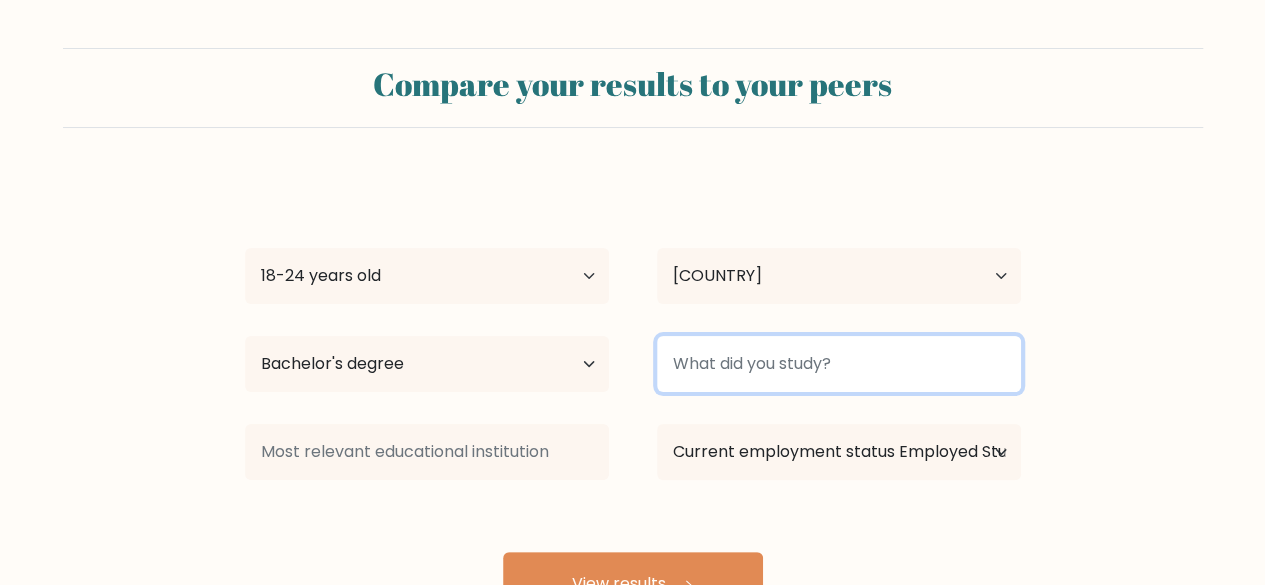 click at bounding box center [839, 364] 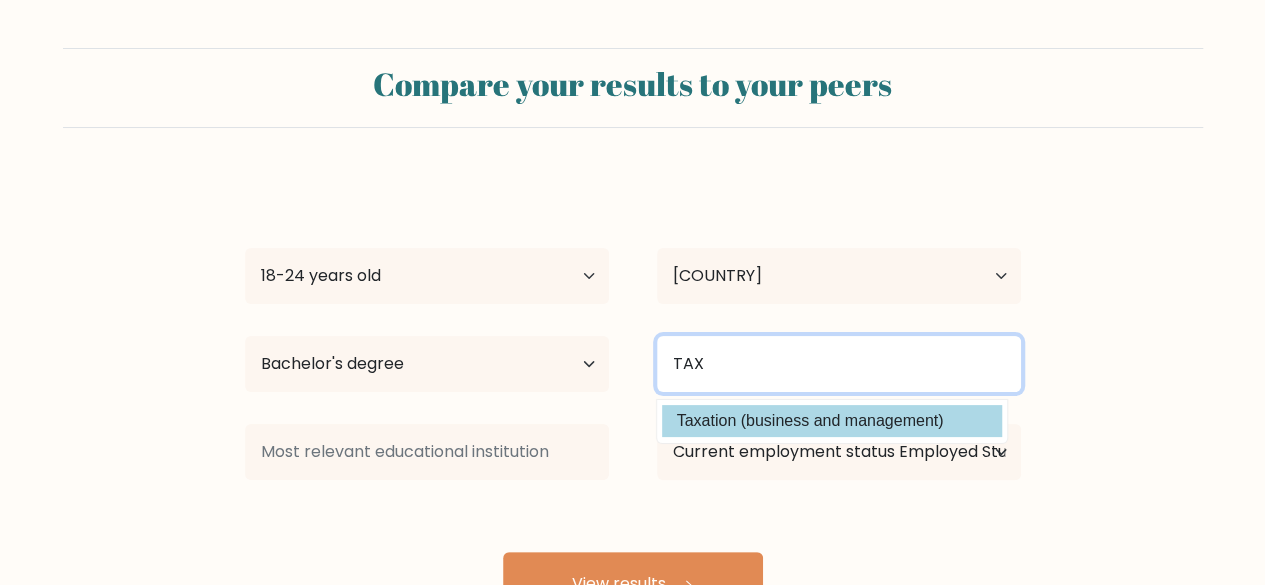 type on "TAX" 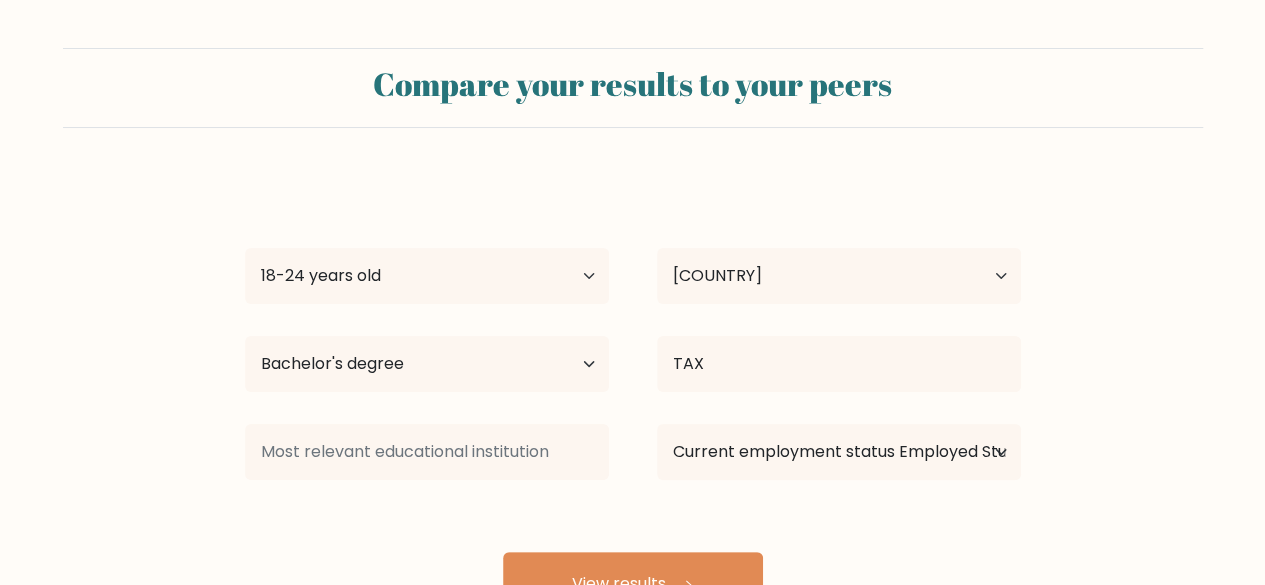 click on "[COUNTRY]" at bounding box center (633, 396) 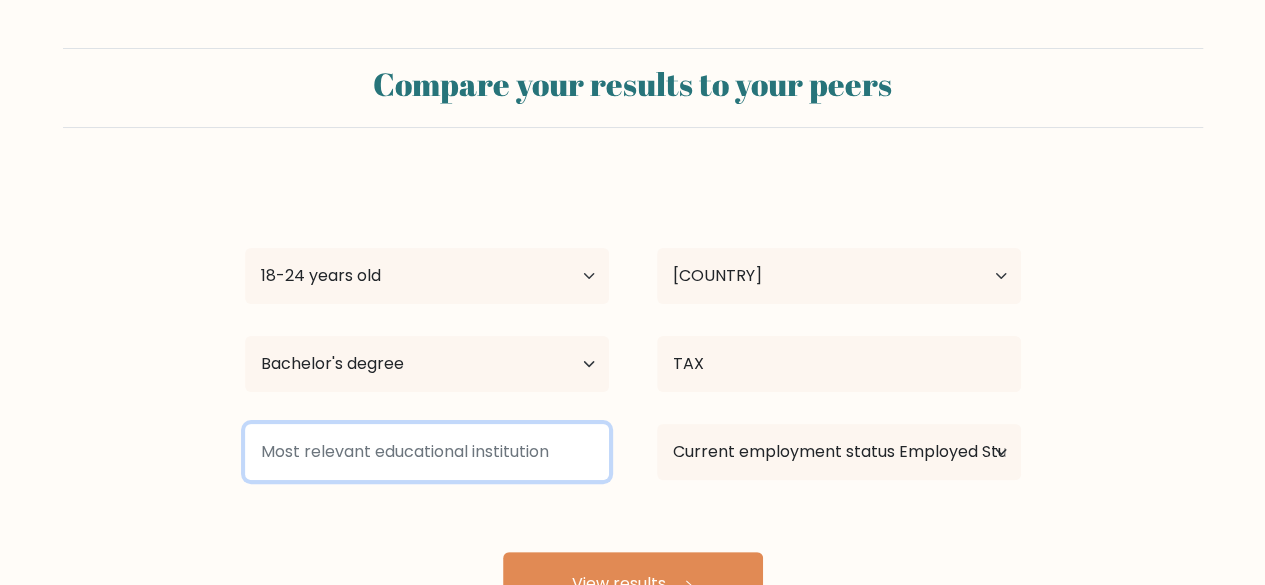 click at bounding box center (427, 452) 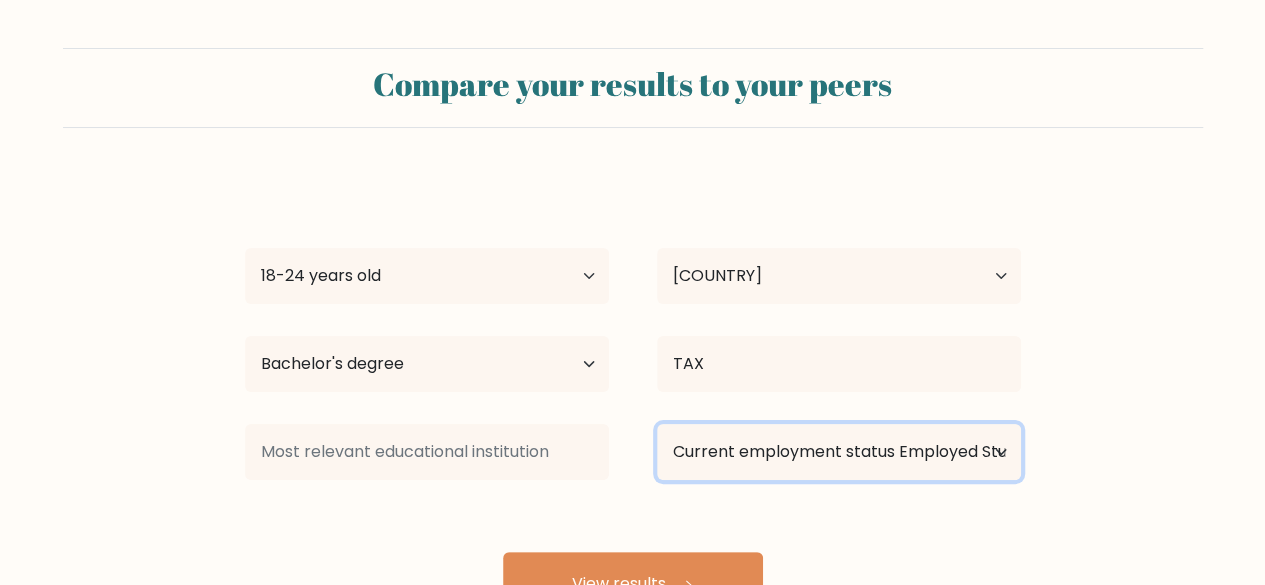 click on "Current employment status
Employed
Student
Retired
Other / prefer not to answer" at bounding box center [839, 452] 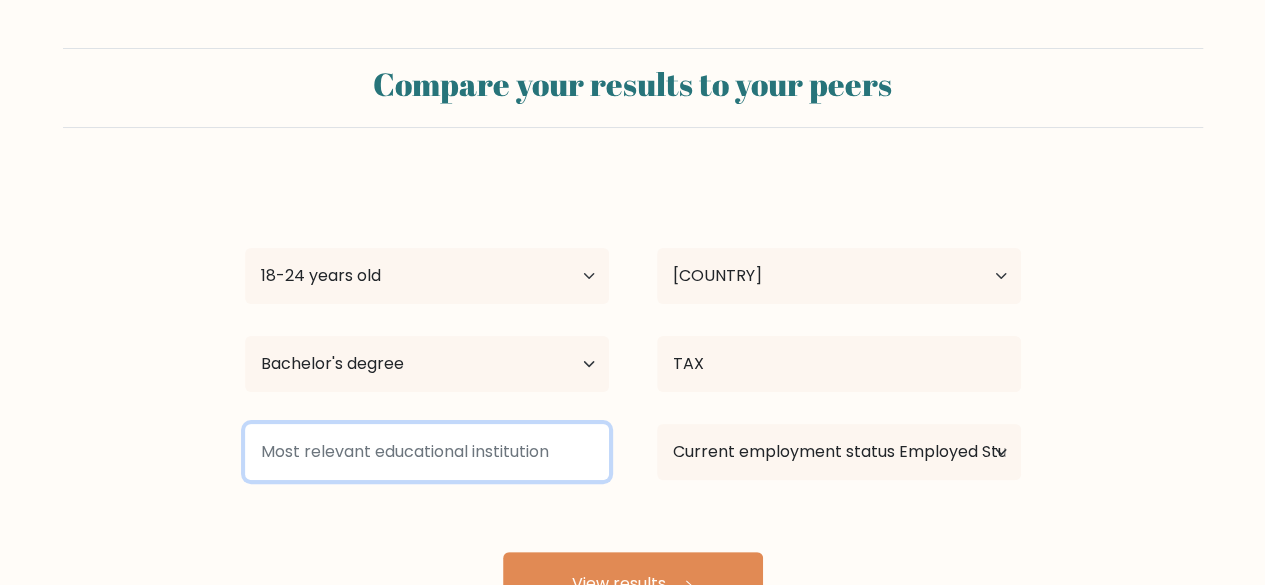 click at bounding box center (427, 452) 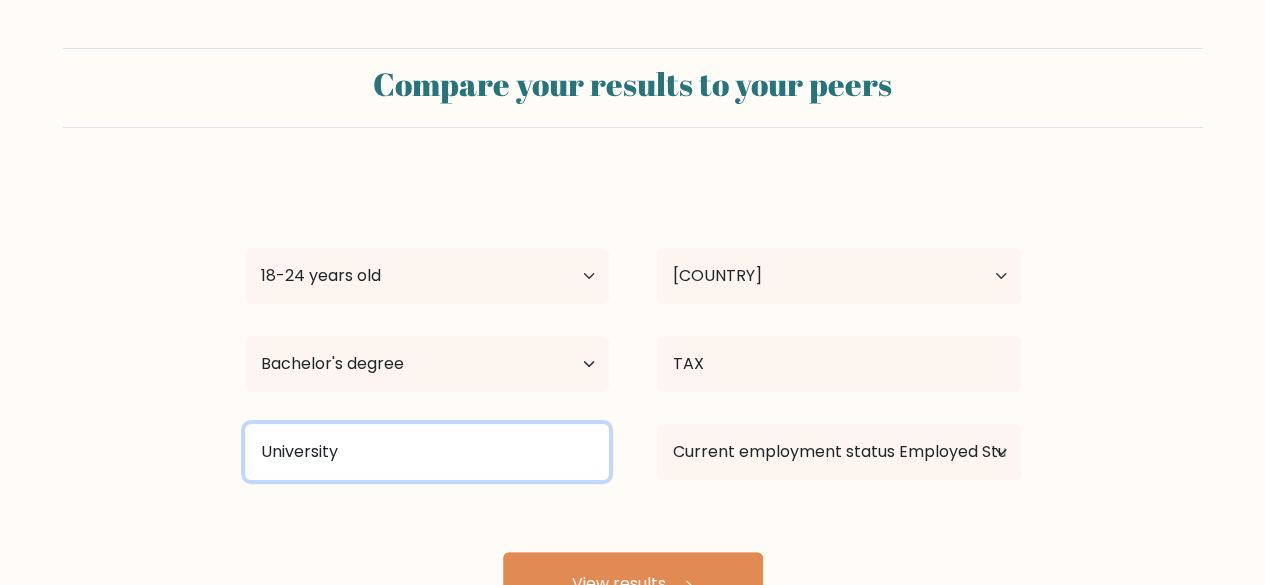 scroll, scrollTop: 172, scrollLeft: 0, axis: vertical 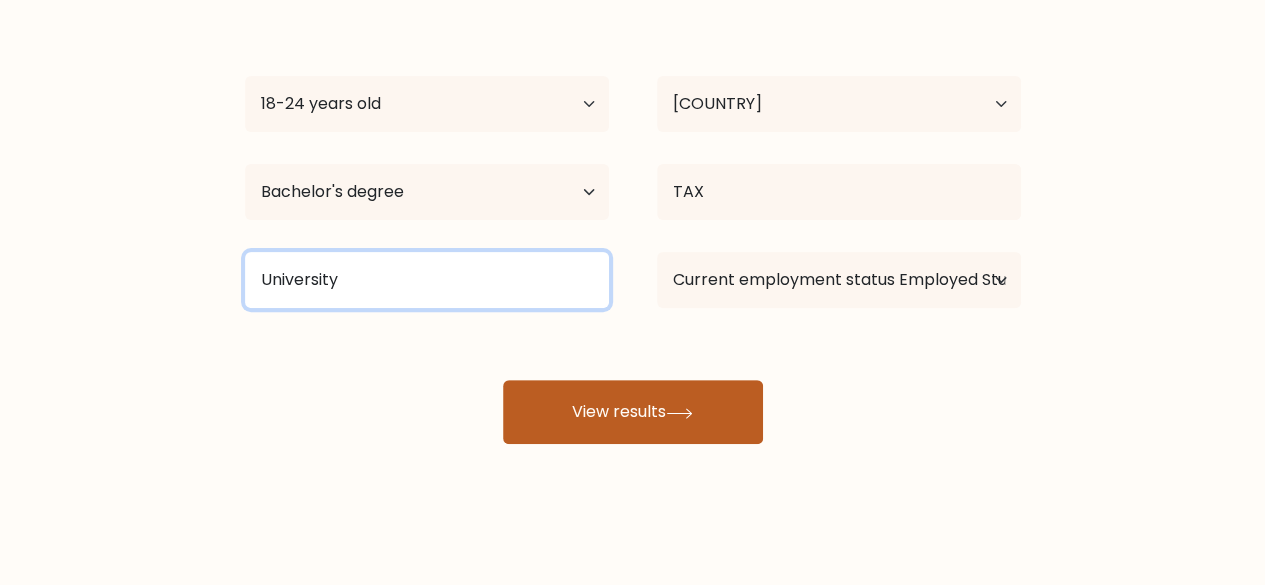 type on "University" 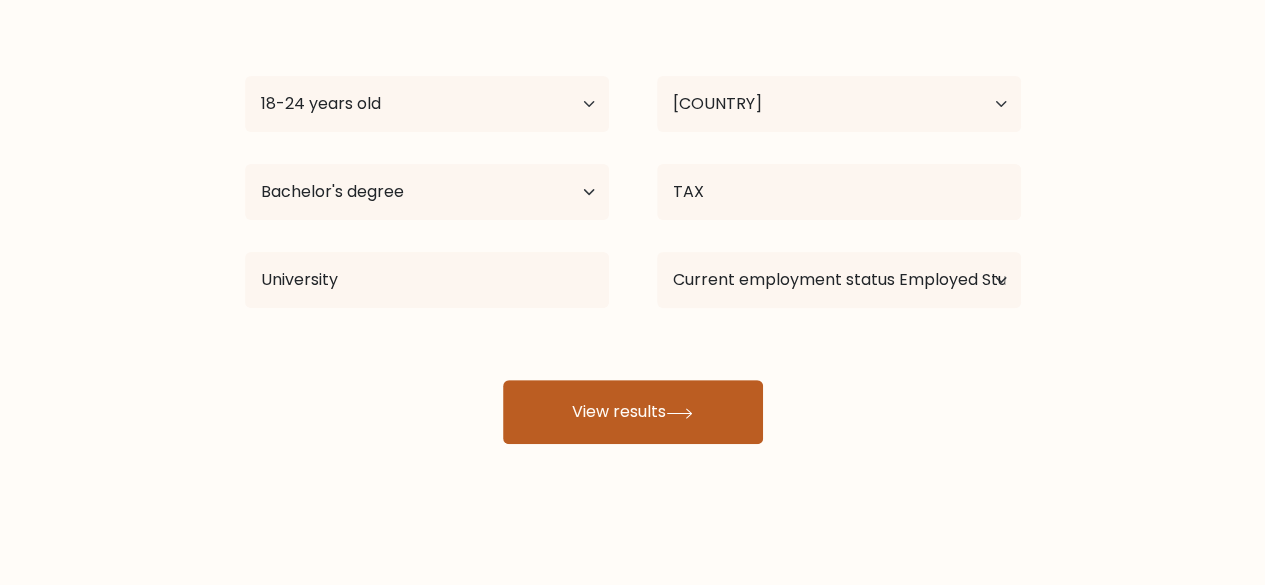 click on "View results" at bounding box center [633, 412] 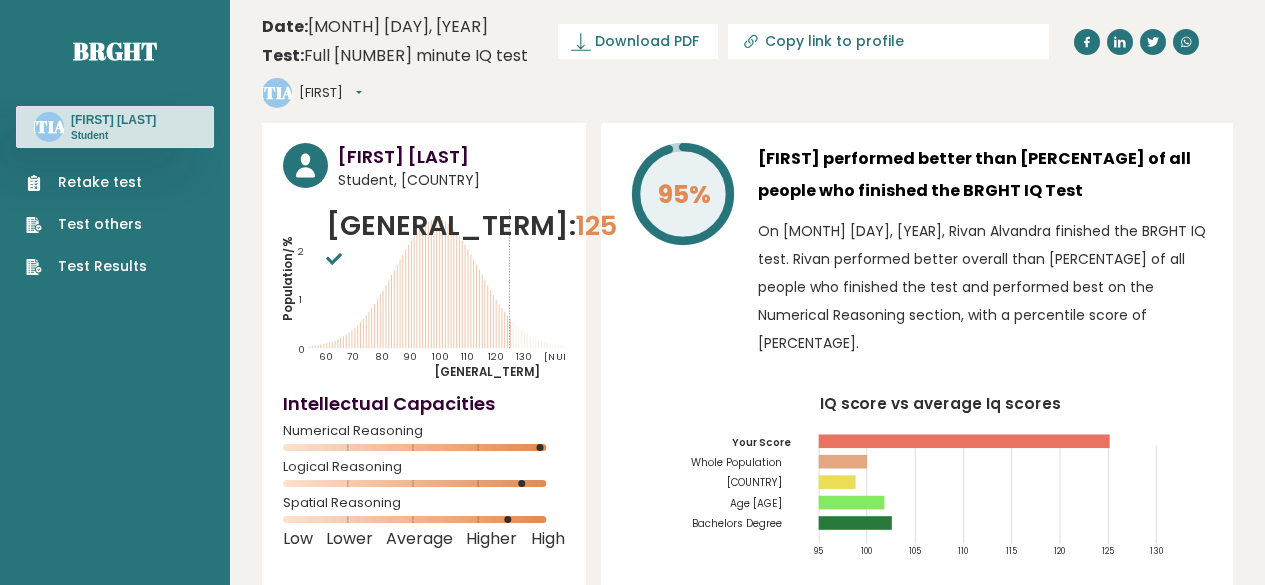 scroll, scrollTop: 0, scrollLeft: 0, axis: both 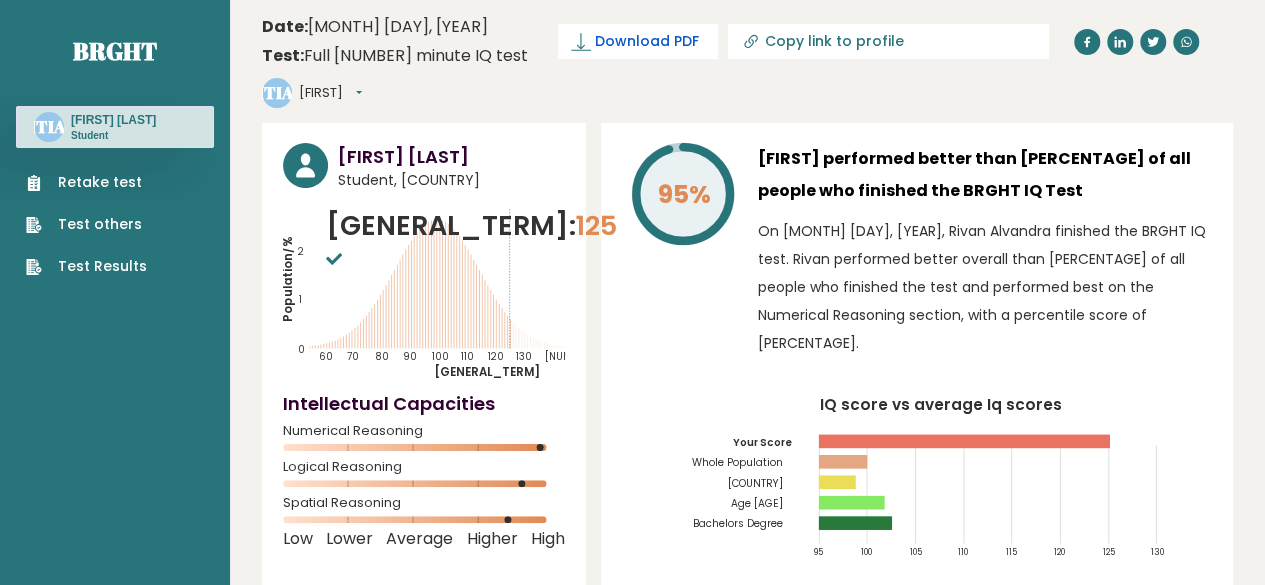 click on "Download PDF" at bounding box center (647, 41) 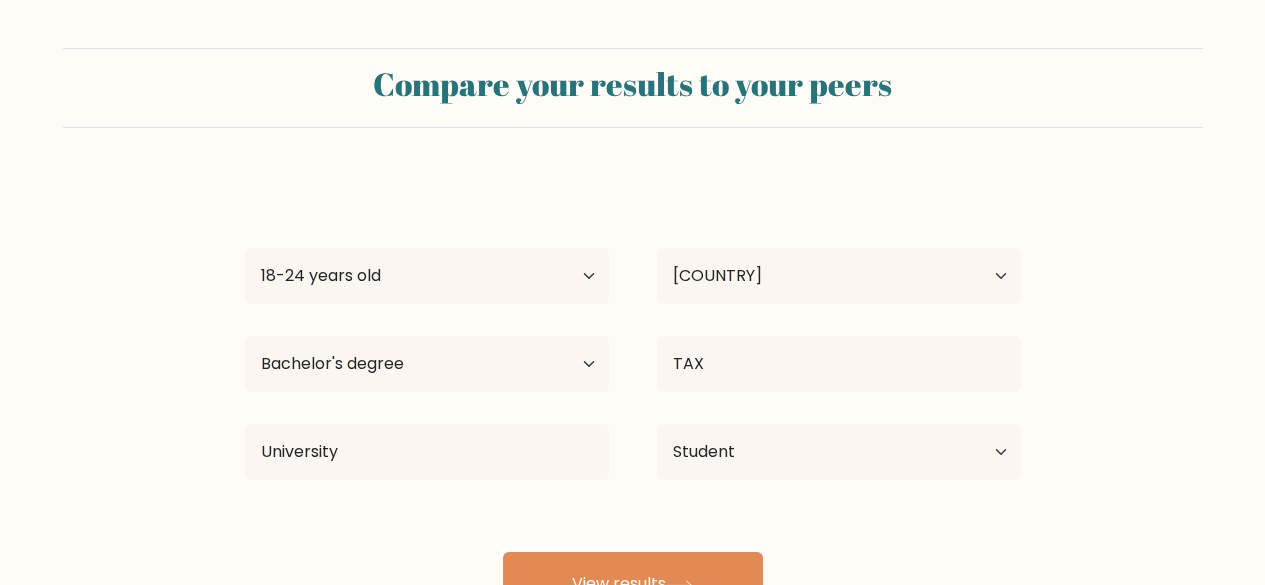 scroll, scrollTop: 0, scrollLeft: 0, axis: both 